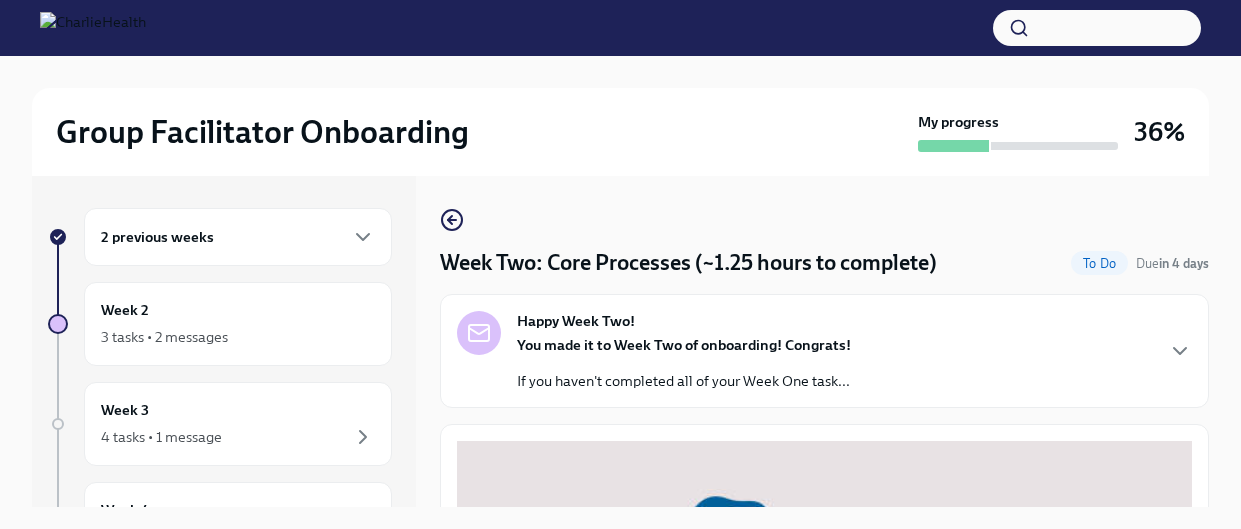 scroll, scrollTop: 33, scrollLeft: 0, axis: vertical 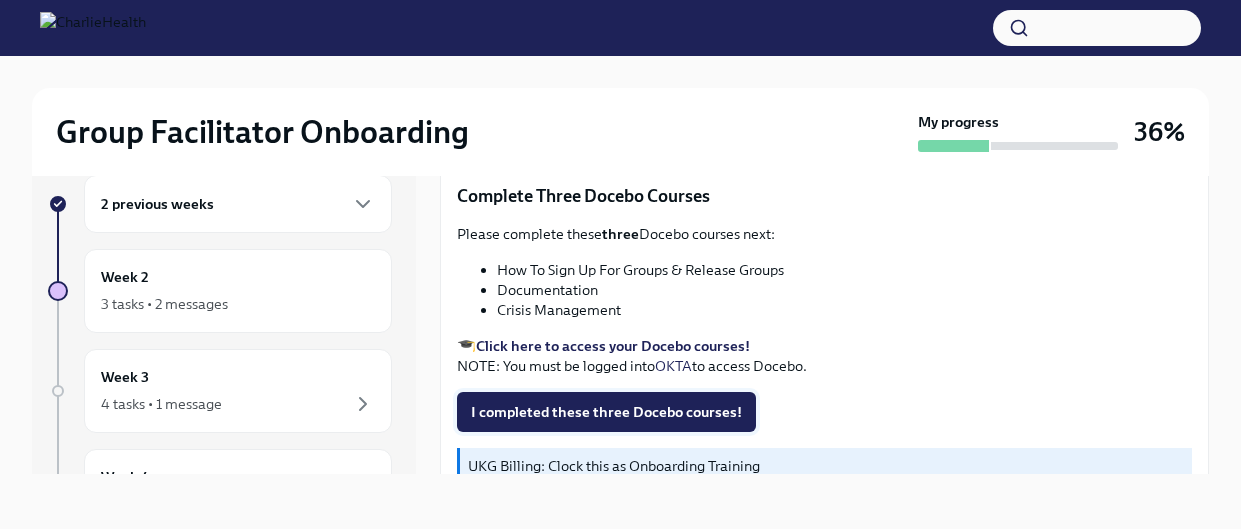 click on "I completed these three Docebo courses!" at bounding box center [606, 412] 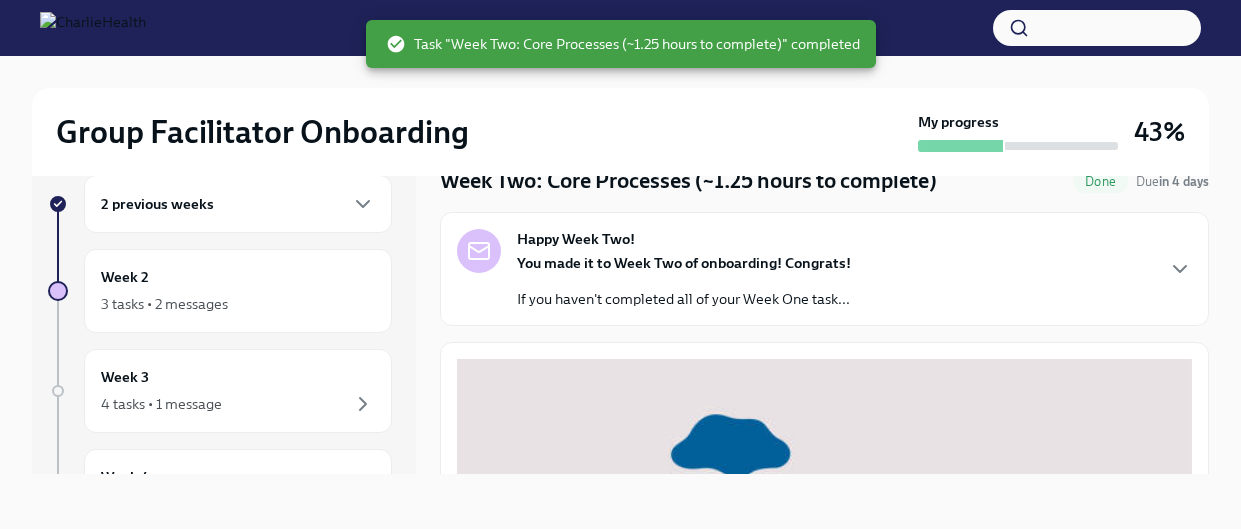 scroll, scrollTop: 0, scrollLeft: 0, axis: both 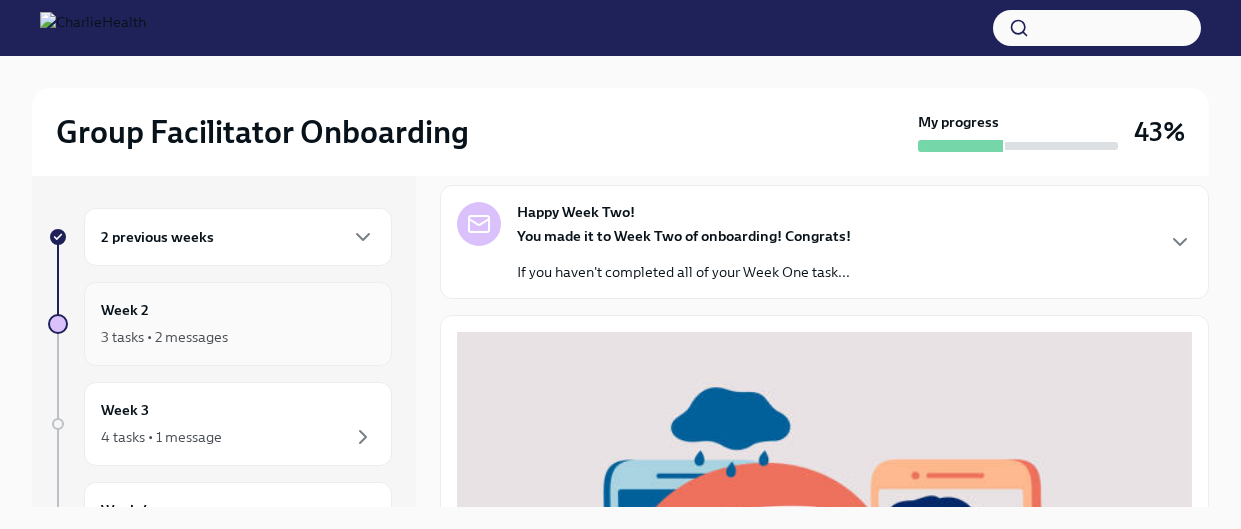 click on "3 tasks • 2 messages" at bounding box center [238, 337] 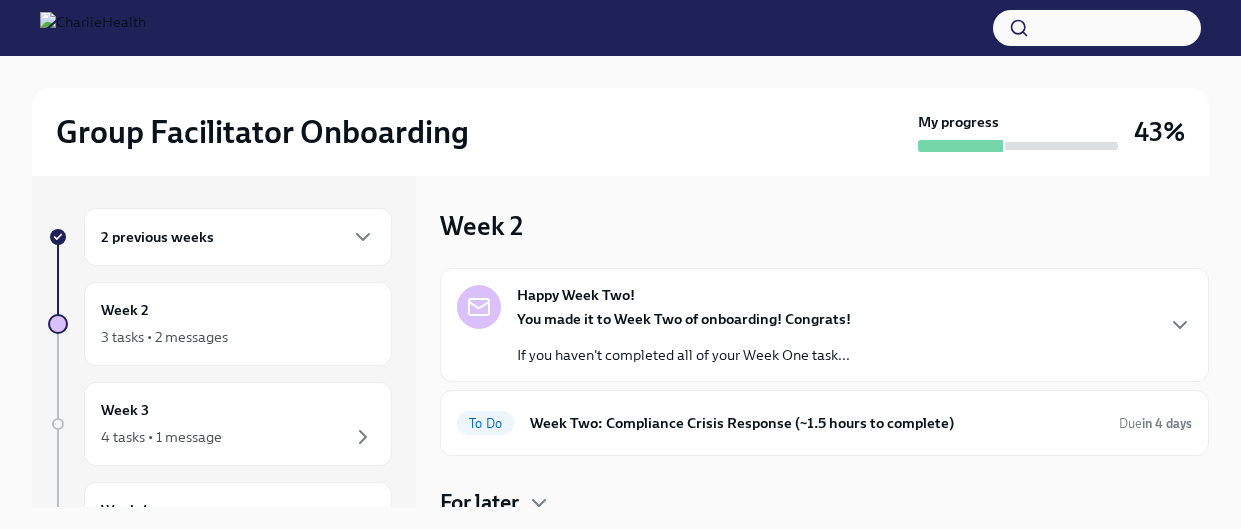 scroll, scrollTop: 72, scrollLeft: 0, axis: vertical 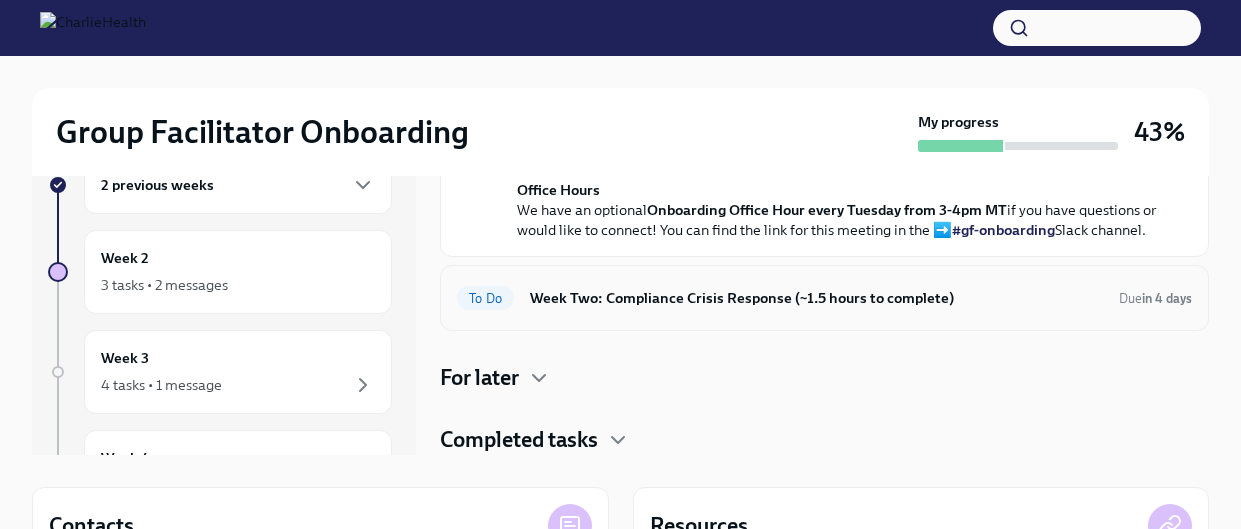 click on "Week Two: Compliance Crisis Response (~1.5 hours to complete)" at bounding box center (816, 298) 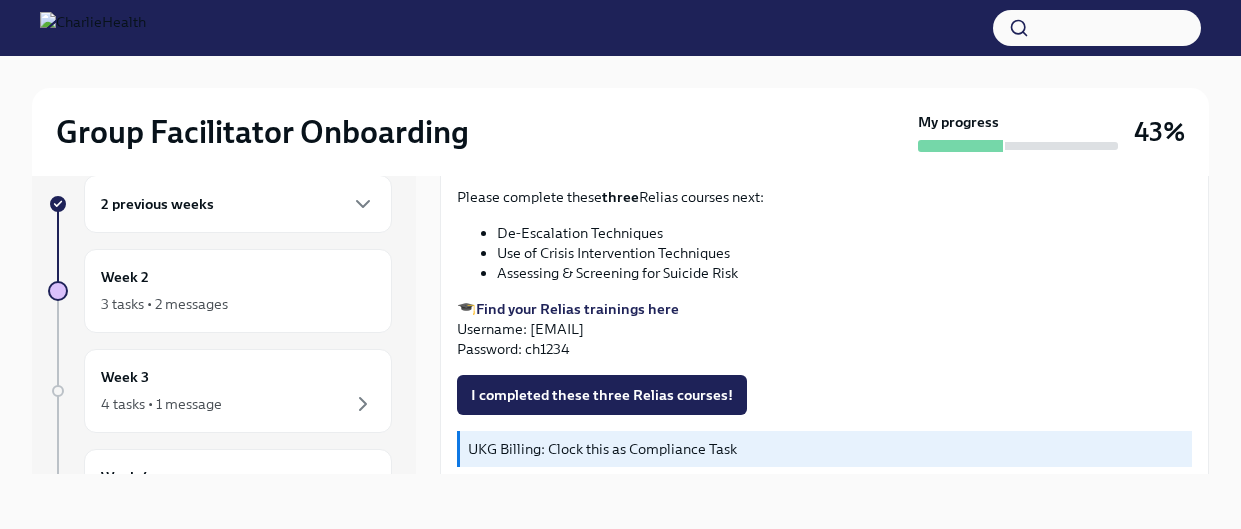 scroll, scrollTop: 793, scrollLeft: 0, axis: vertical 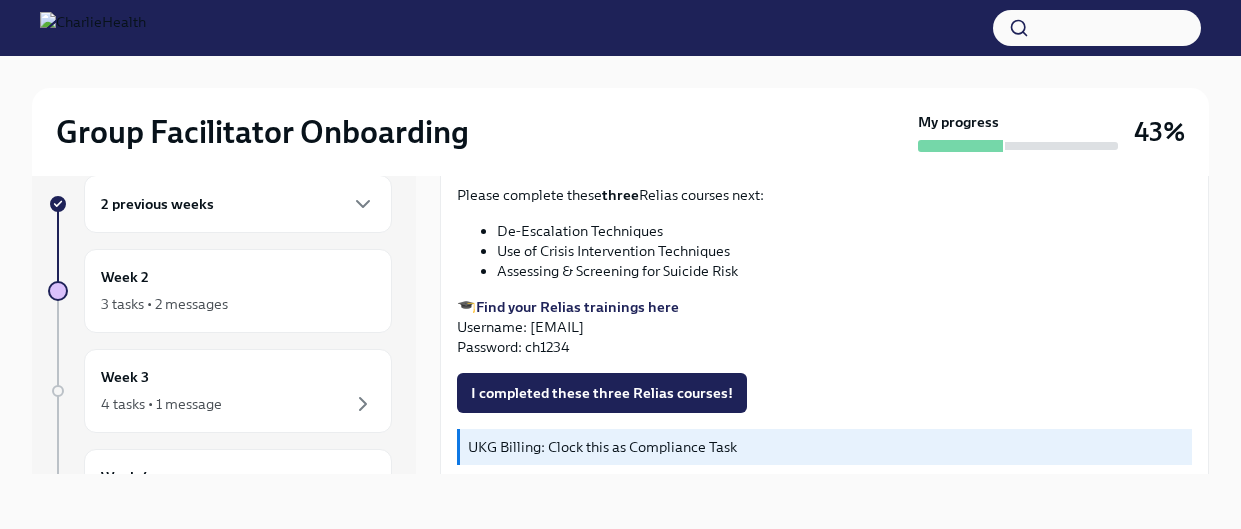 click on "Find your Relias trainings here" at bounding box center (577, 307) 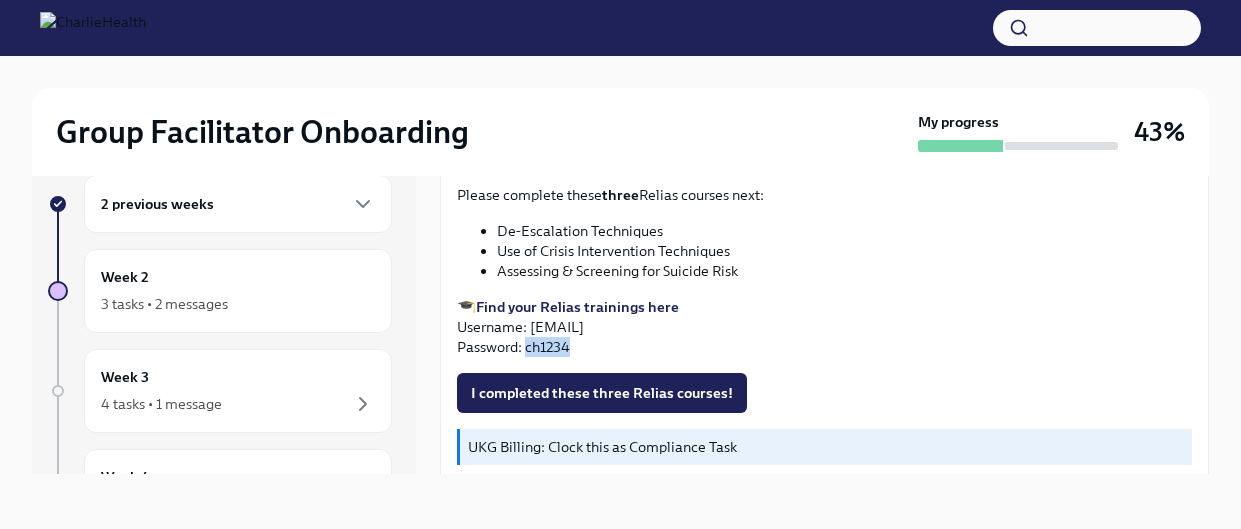 drag, startPoint x: 569, startPoint y: 346, endPoint x: 525, endPoint y: 346, distance: 44 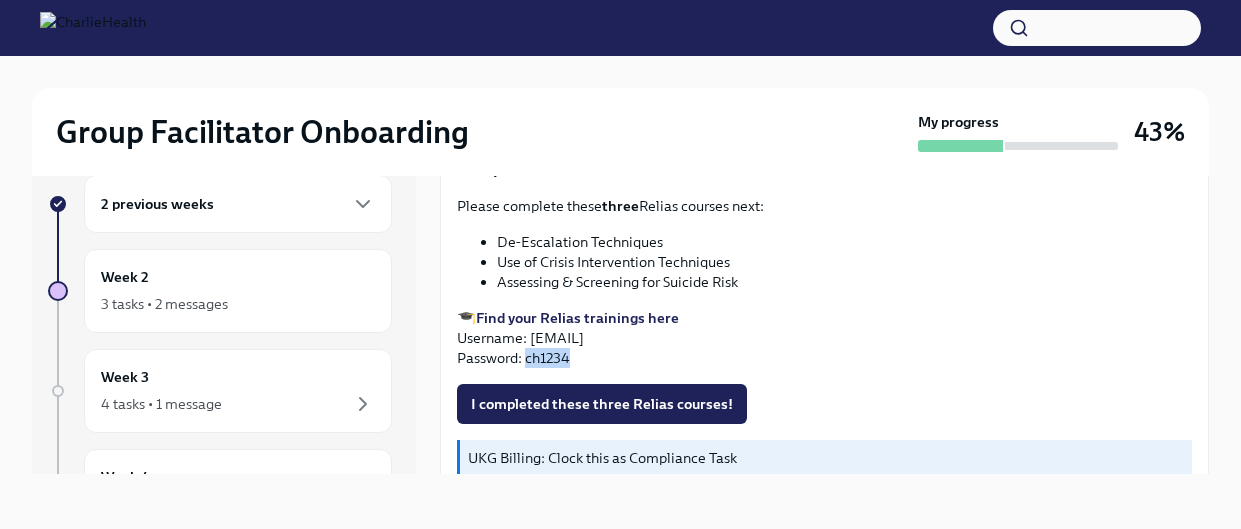 scroll, scrollTop: 817, scrollLeft: 0, axis: vertical 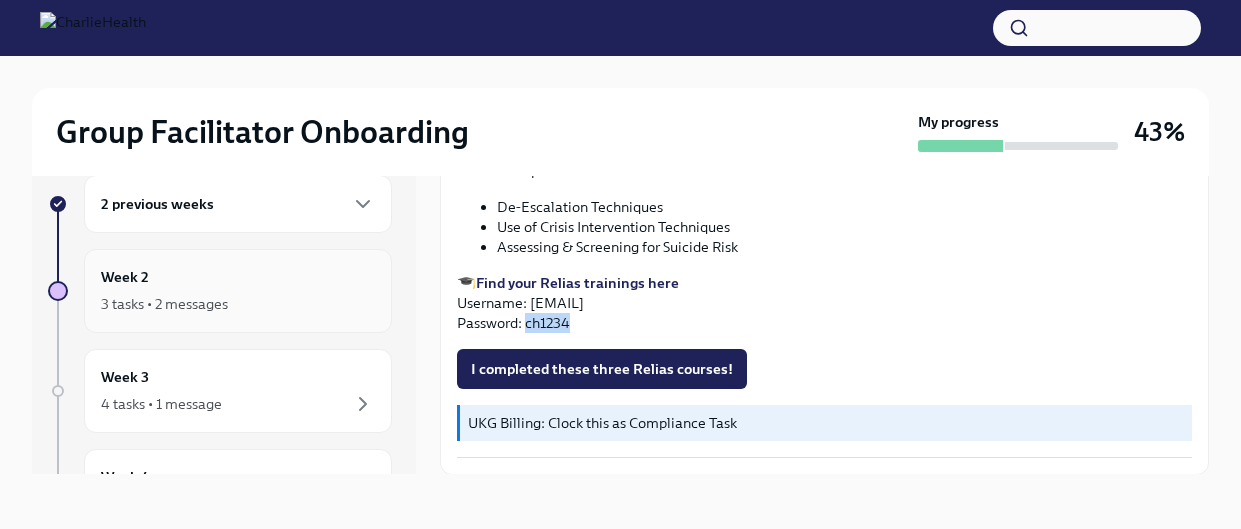 click on "3 tasks • 2 messages" at bounding box center (164, 304) 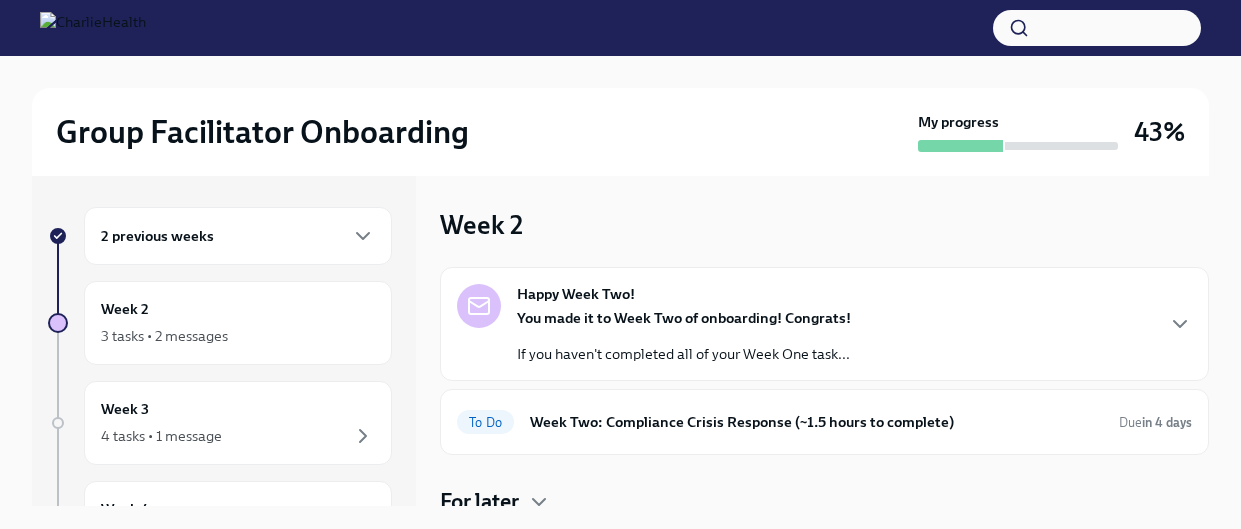 scroll, scrollTop: 2, scrollLeft: 0, axis: vertical 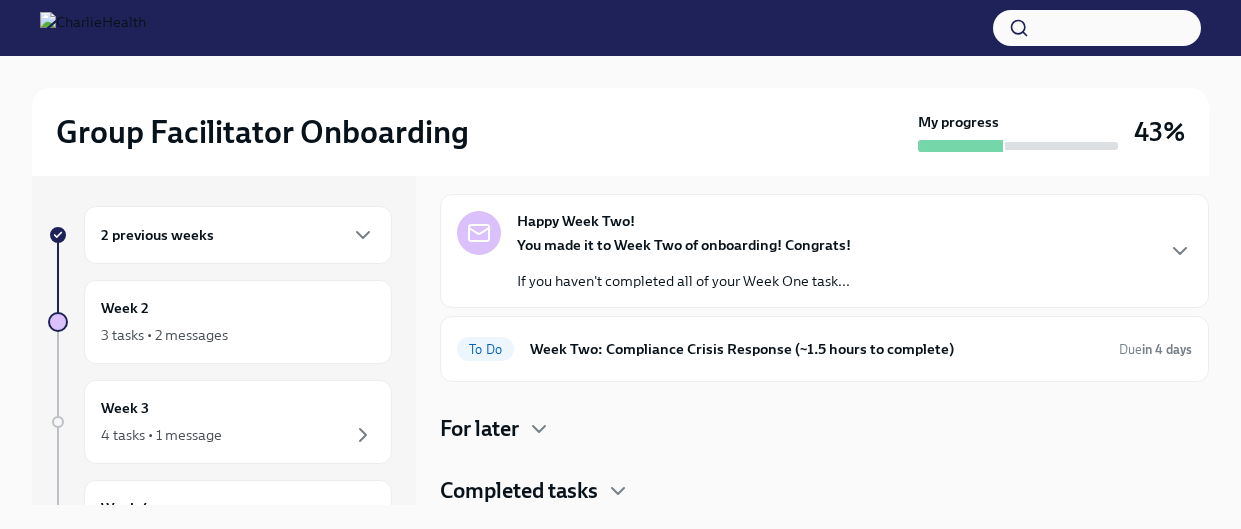 click on "For later" at bounding box center [824, 429] 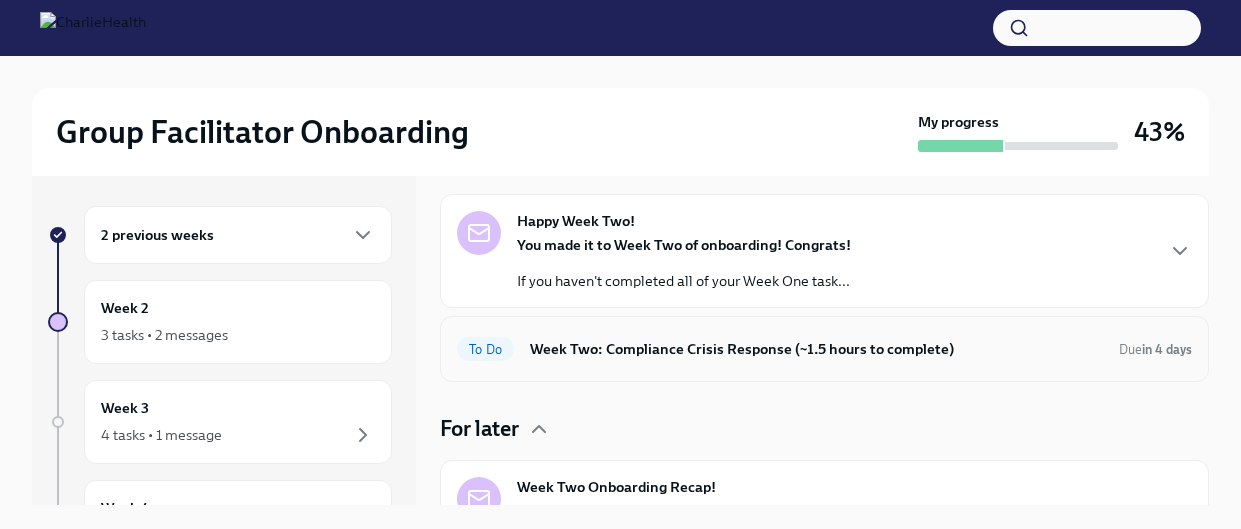 scroll, scrollTop: 186, scrollLeft: 0, axis: vertical 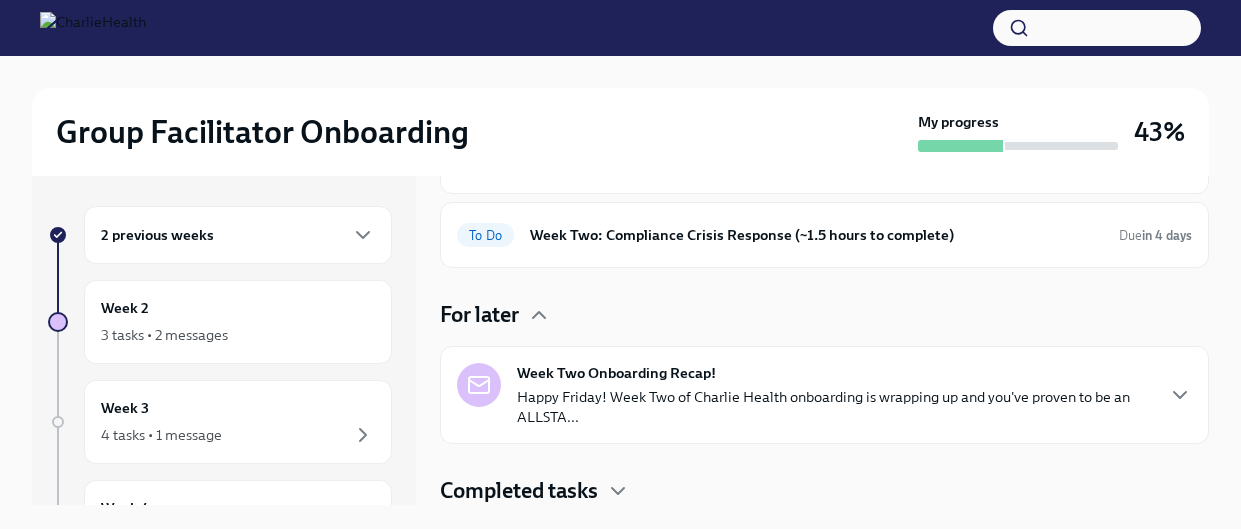 click on "Happy Friday! Week Two of Charlie Health onboarding is wrapping up and you've proven to be an ALLSTA..." at bounding box center (834, 407) 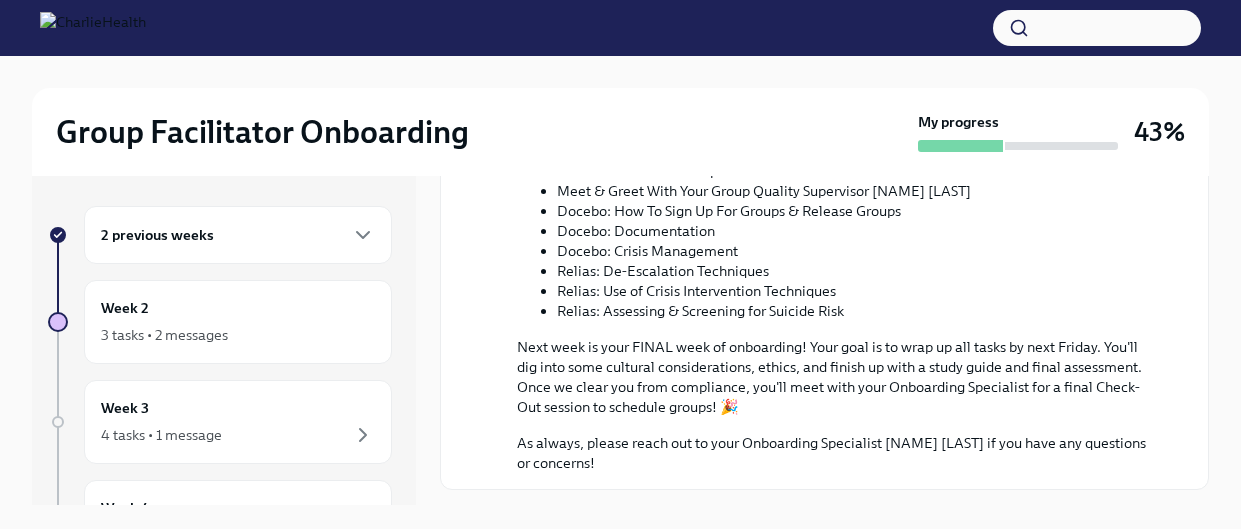 scroll, scrollTop: 1091, scrollLeft: 0, axis: vertical 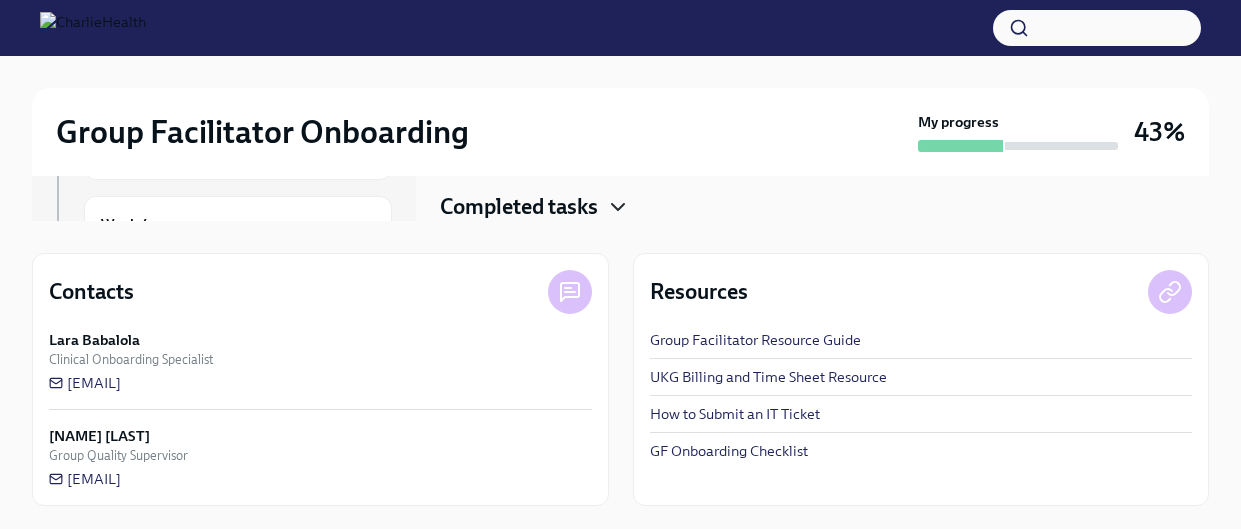 click 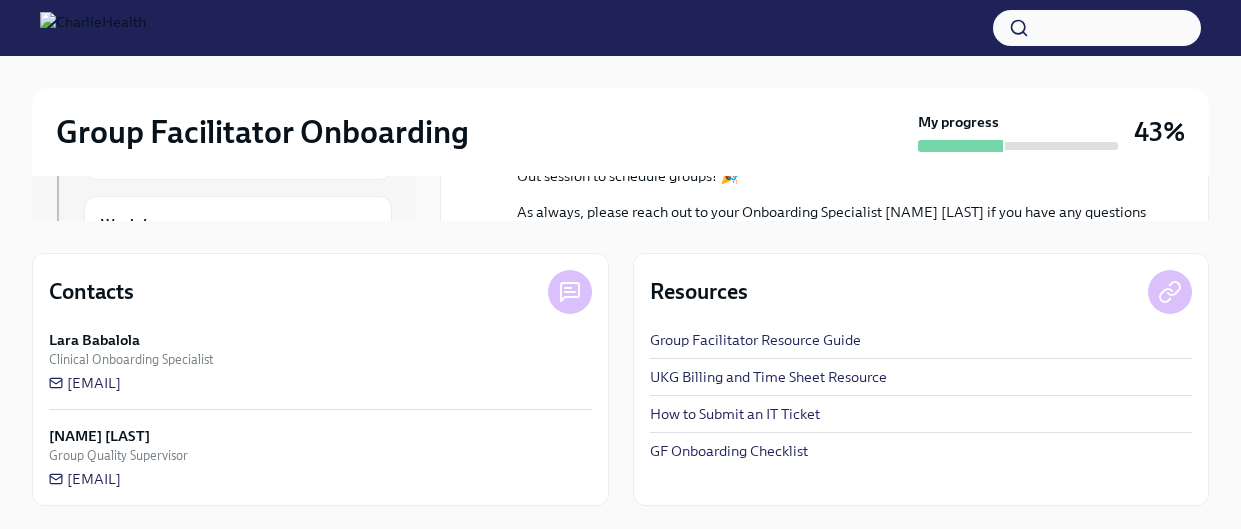 scroll, scrollTop: 1001, scrollLeft: 0, axis: vertical 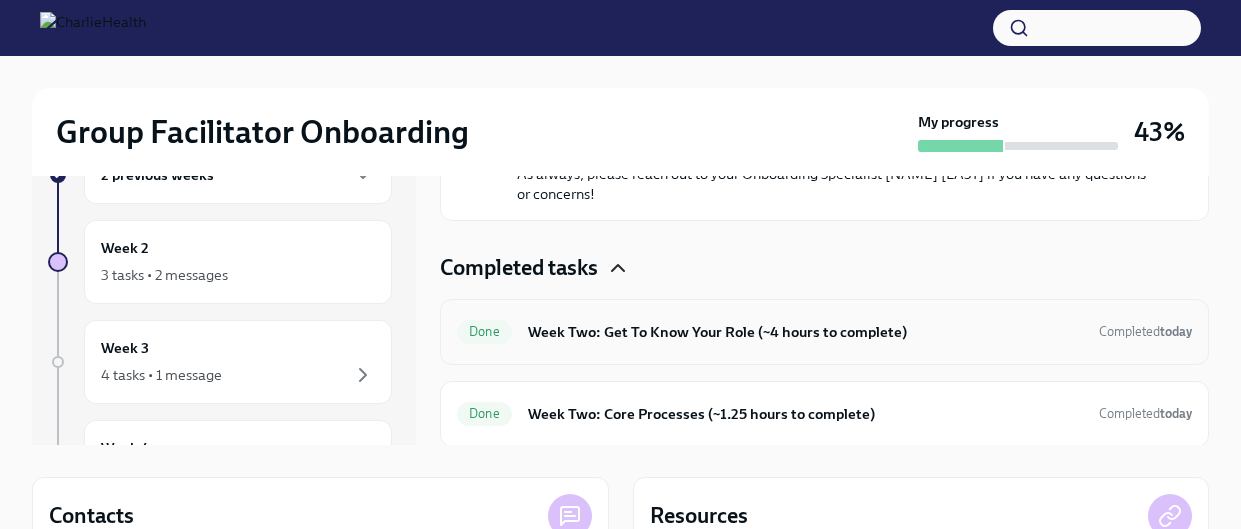 click on "Week Two: Get To Know Your Role (~4 hours to complete)" at bounding box center [805, 332] 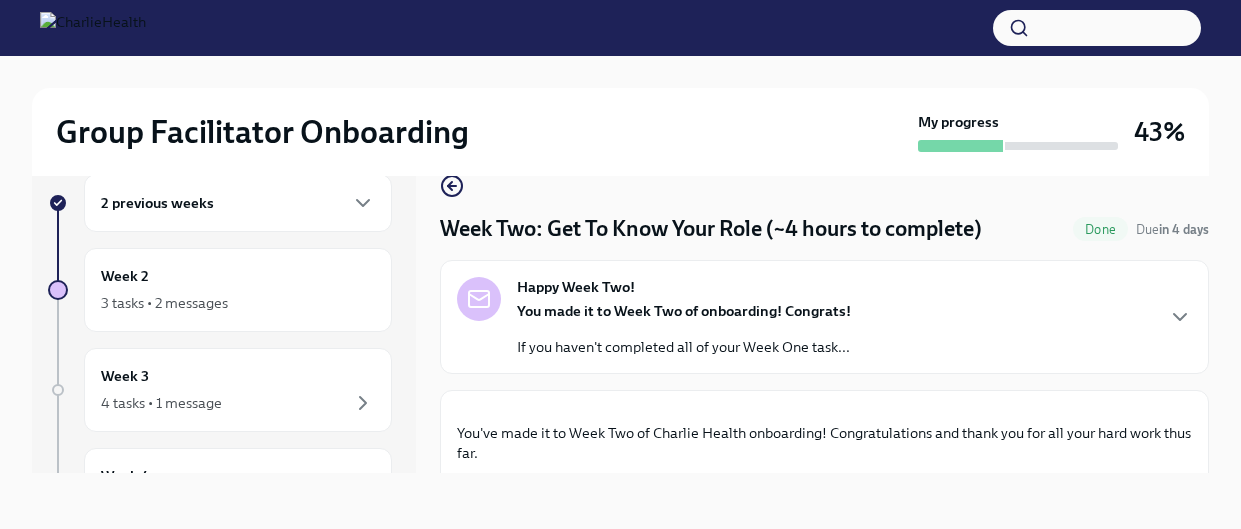scroll, scrollTop: 33, scrollLeft: 0, axis: vertical 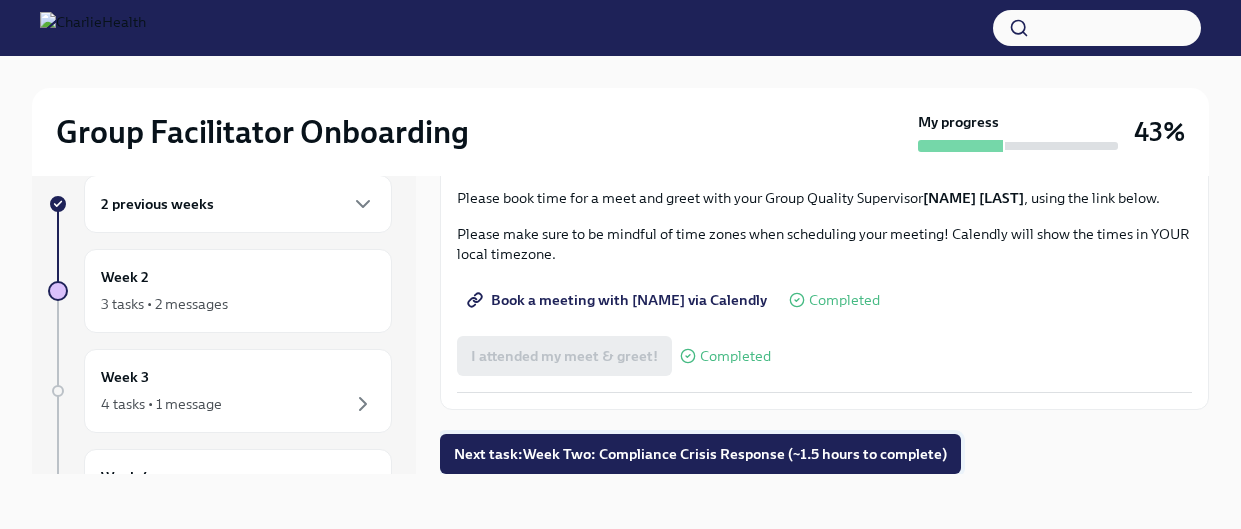click on "Next task :  Week Two: Compliance Crisis Response (~1.5 hours to complete)" at bounding box center (700, 454) 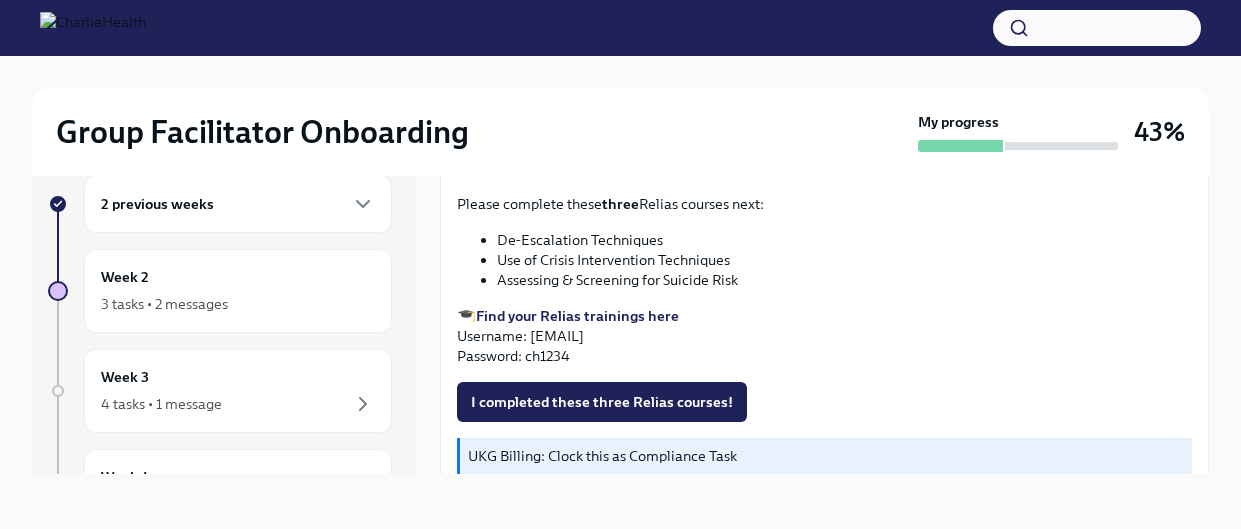 scroll, scrollTop: 817, scrollLeft: 0, axis: vertical 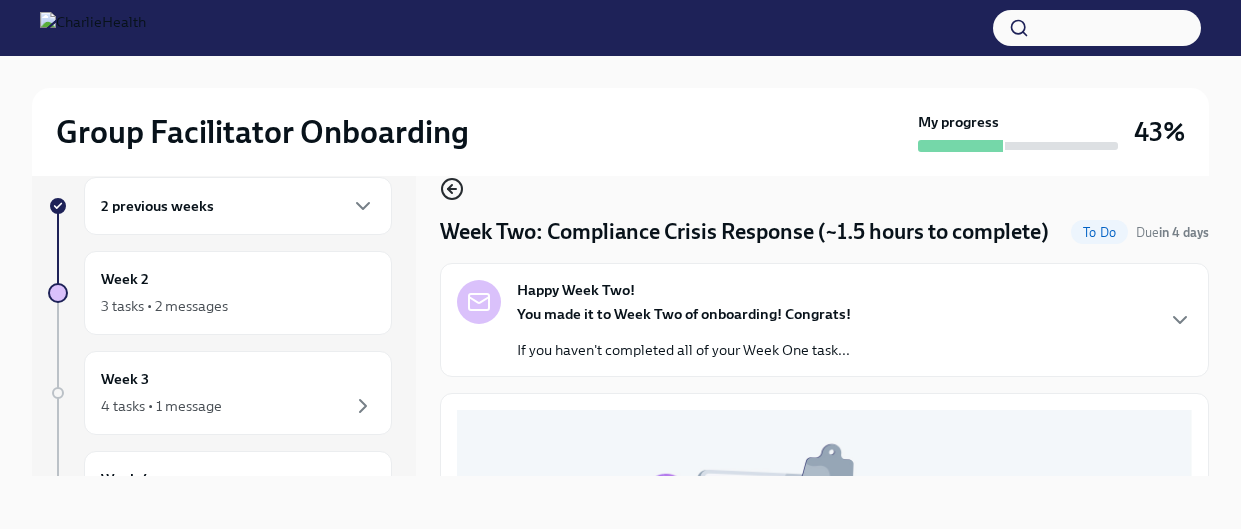 click 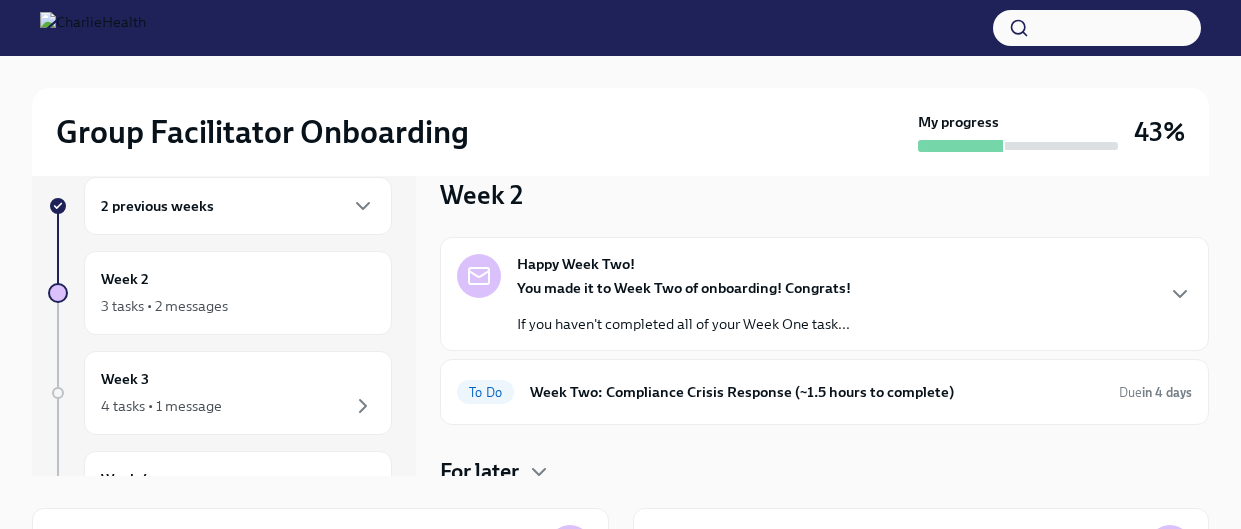 scroll, scrollTop: 0, scrollLeft: 0, axis: both 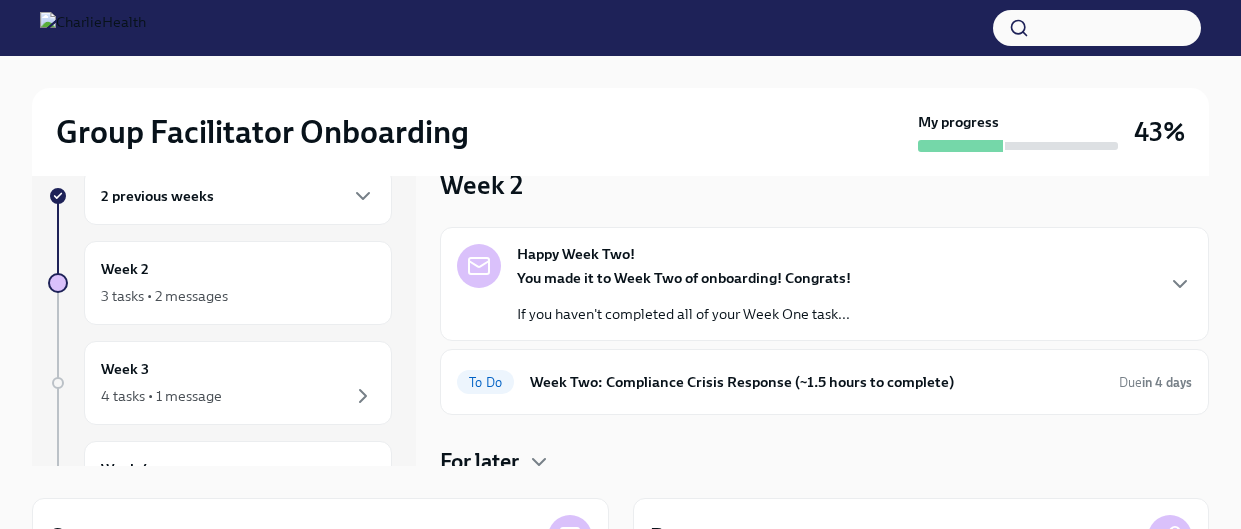 click on "Happy Week Two! You made it to Week Two of onboarding! Congrats!
If you haven't completed all of your Week One task..." at bounding box center (684, 284) 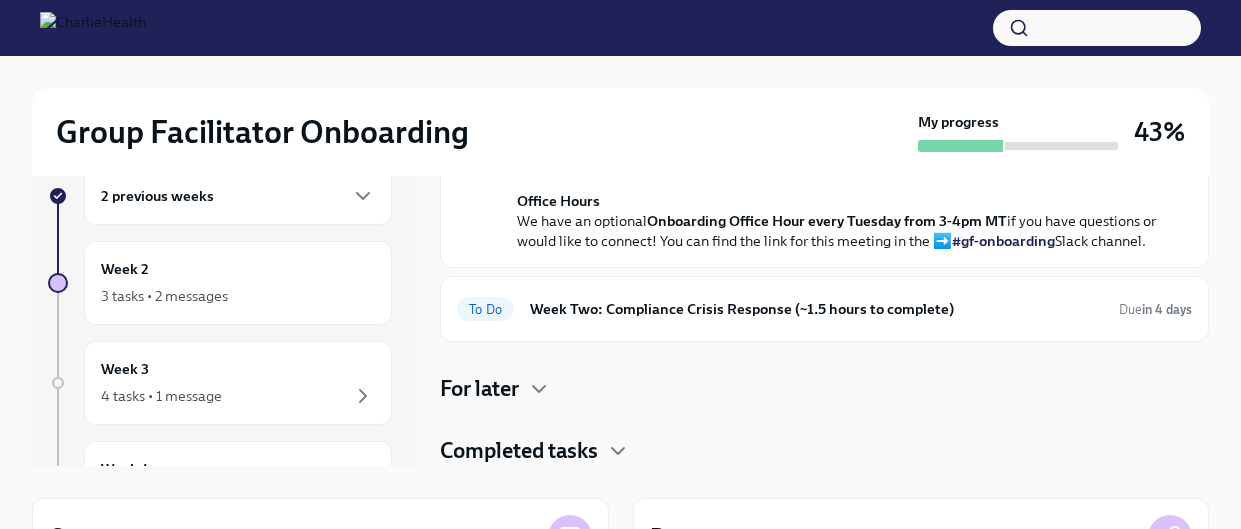 scroll, scrollTop: 725, scrollLeft: 0, axis: vertical 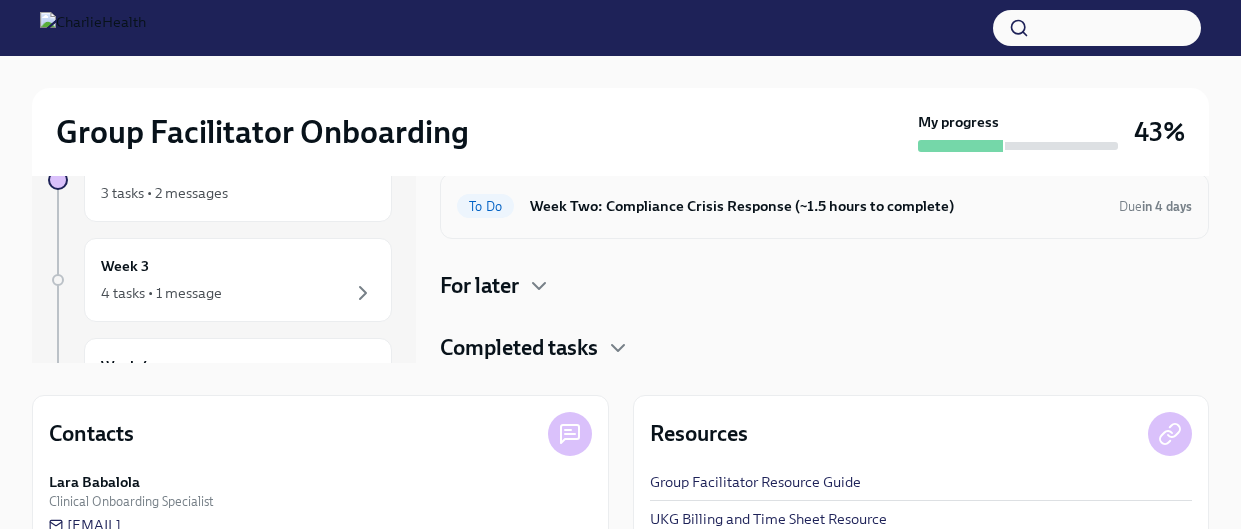 click on "Week Two: Compliance Crisis Response (~1.5 hours to complete)" at bounding box center [816, 206] 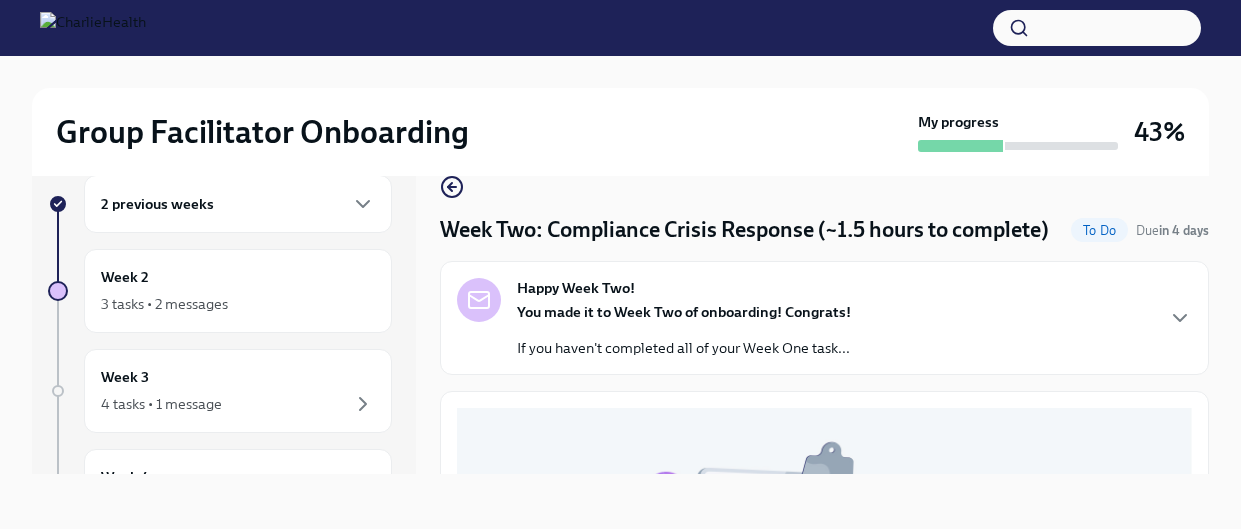 scroll, scrollTop: 0, scrollLeft: 0, axis: both 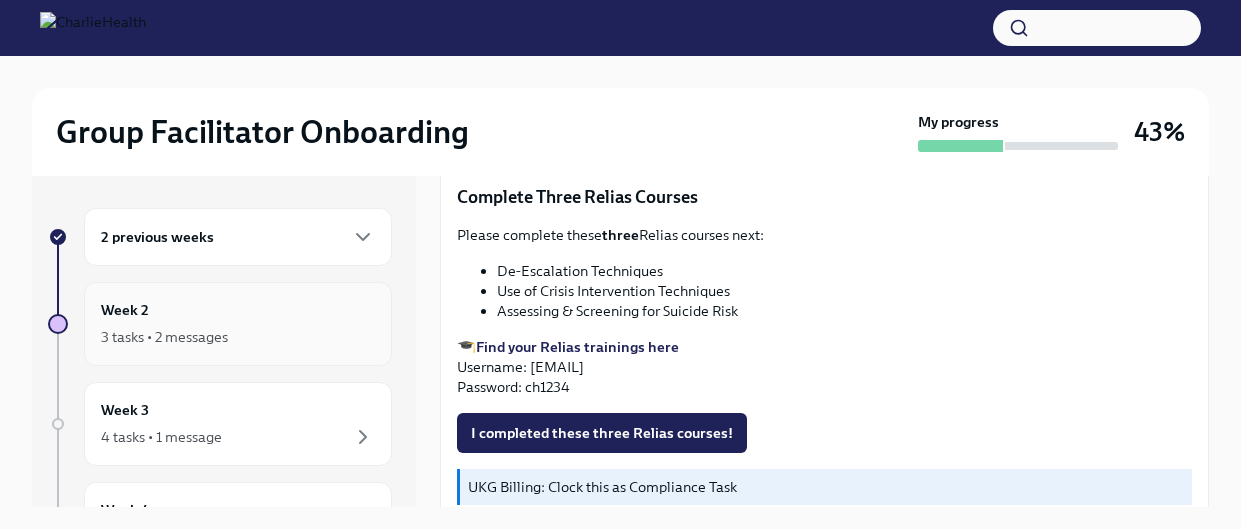 click on "3 tasks • 2 messages" at bounding box center (238, 337) 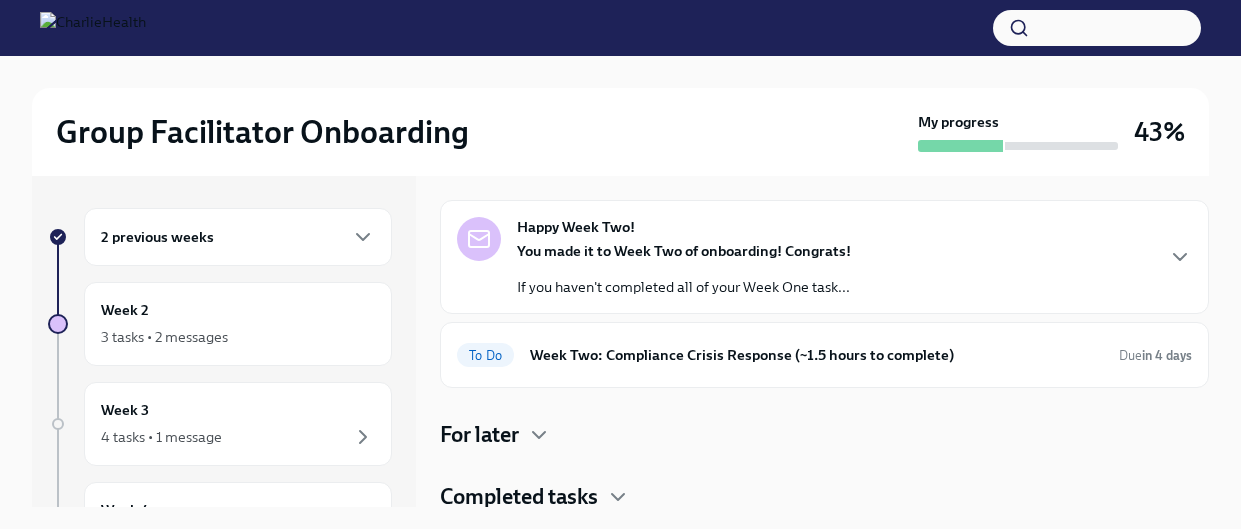 scroll, scrollTop: 72, scrollLeft: 0, axis: vertical 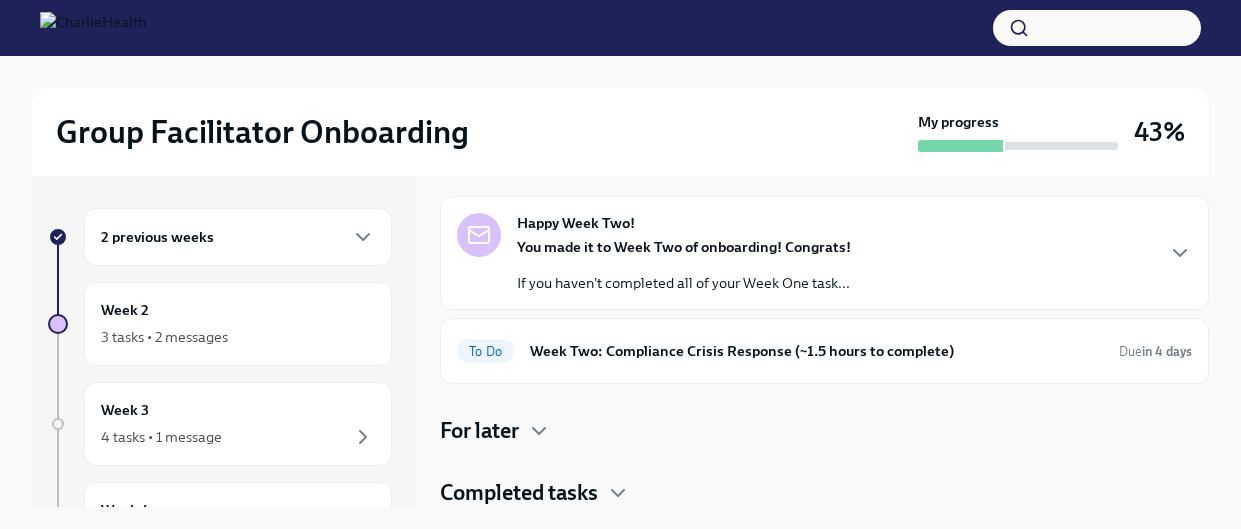 click on "Completed tasks" at bounding box center [519, 493] 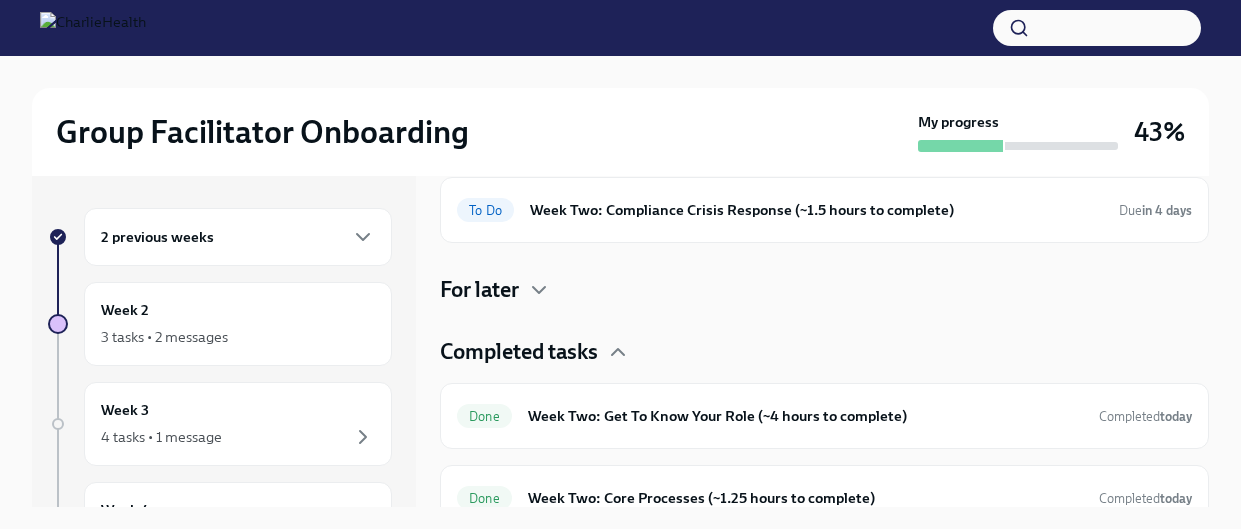 scroll, scrollTop: 236, scrollLeft: 0, axis: vertical 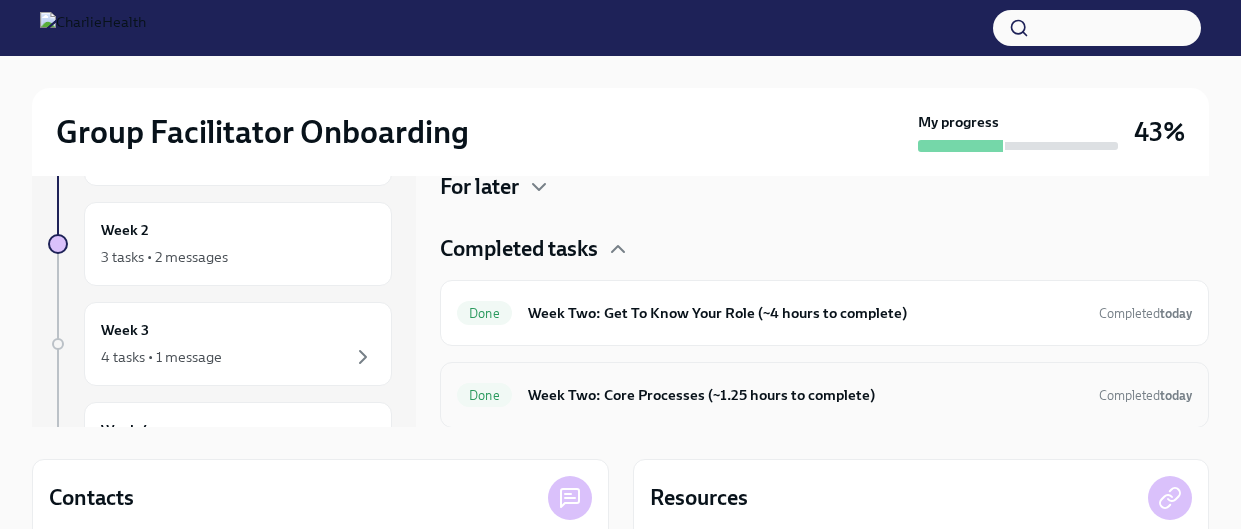 click on "Done Week Two: Core Processes (~1.25 hours to complete) Completed  today" at bounding box center (824, 395) 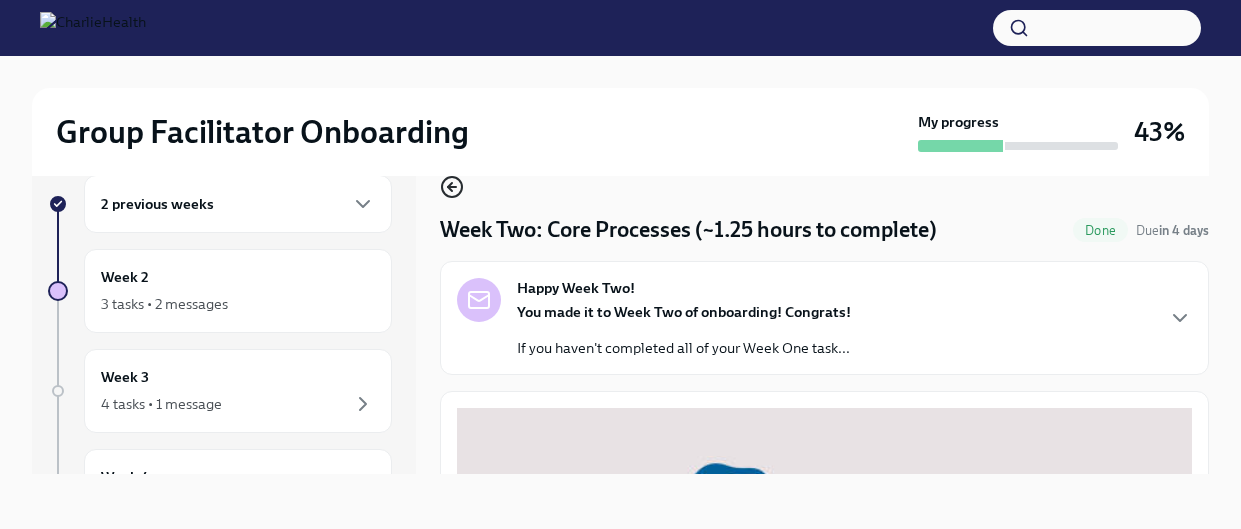 click 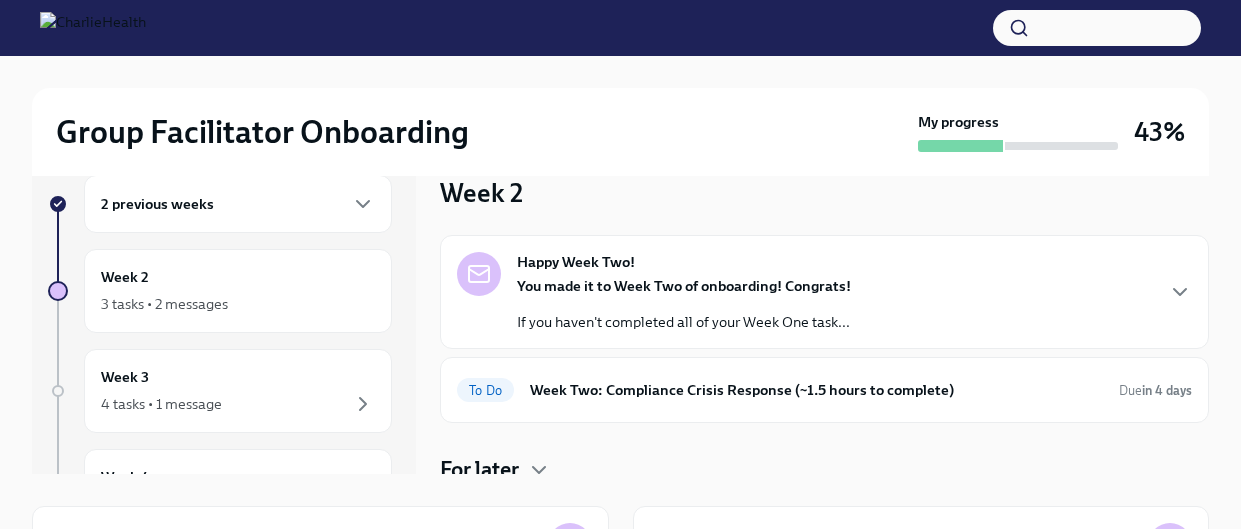 scroll, scrollTop: 72, scrollLeft: 0, axis: vertical 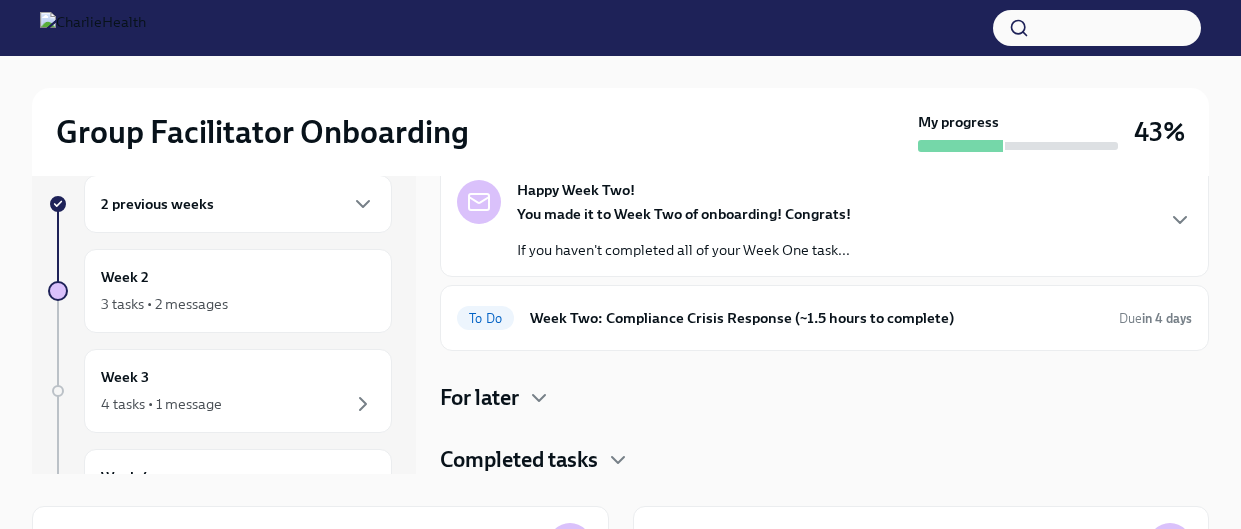 click on "Completed tasks" at bounding box center [519, 460] 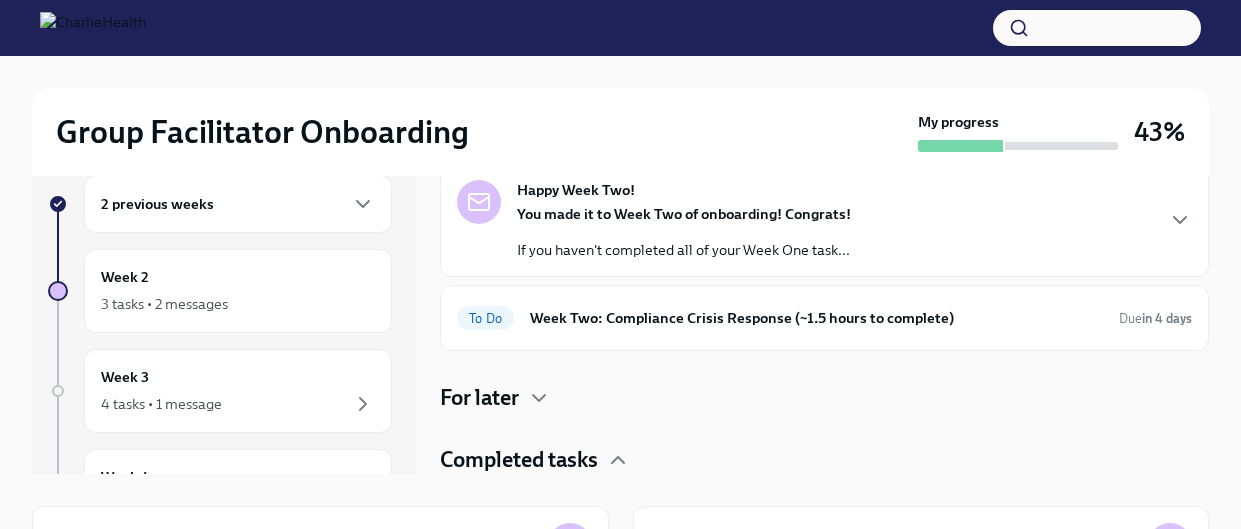 scroll, scrollTop: 236, scrollLeft: 0, axis: vertical 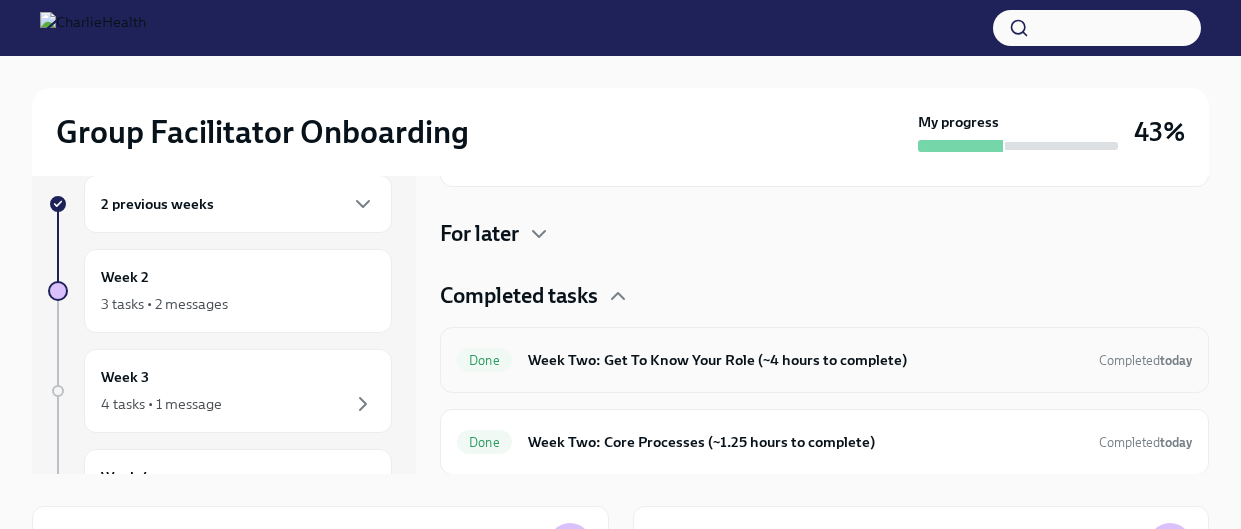 click on "Week Two: Get To Know Your Role (~4 hours to complete)" at bounding box center (805, 360) 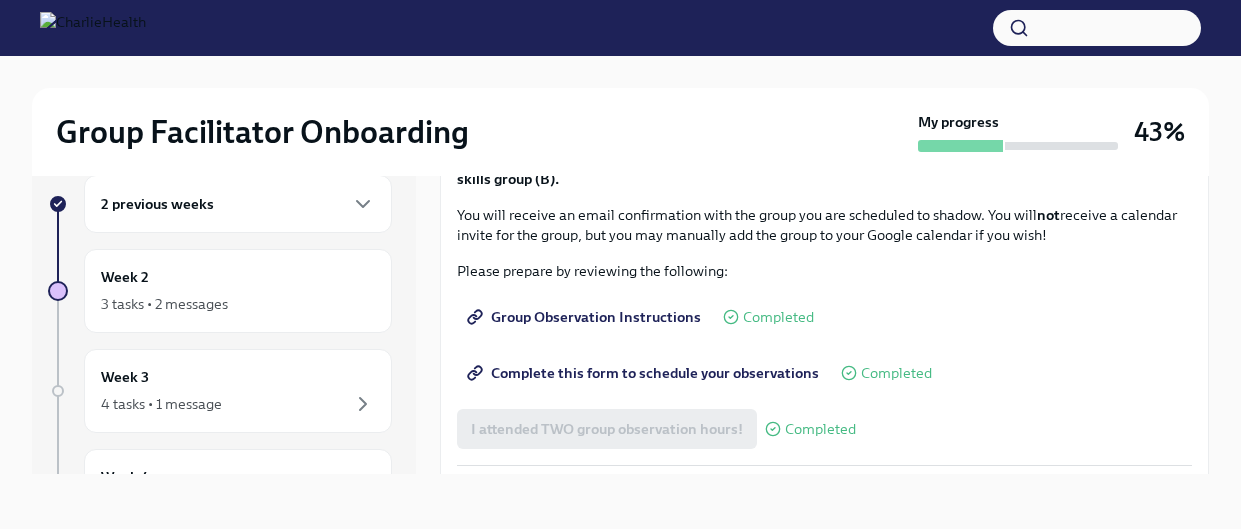 scroll, scrollTop: 1075, scrollLeft: 0, axis: vertical 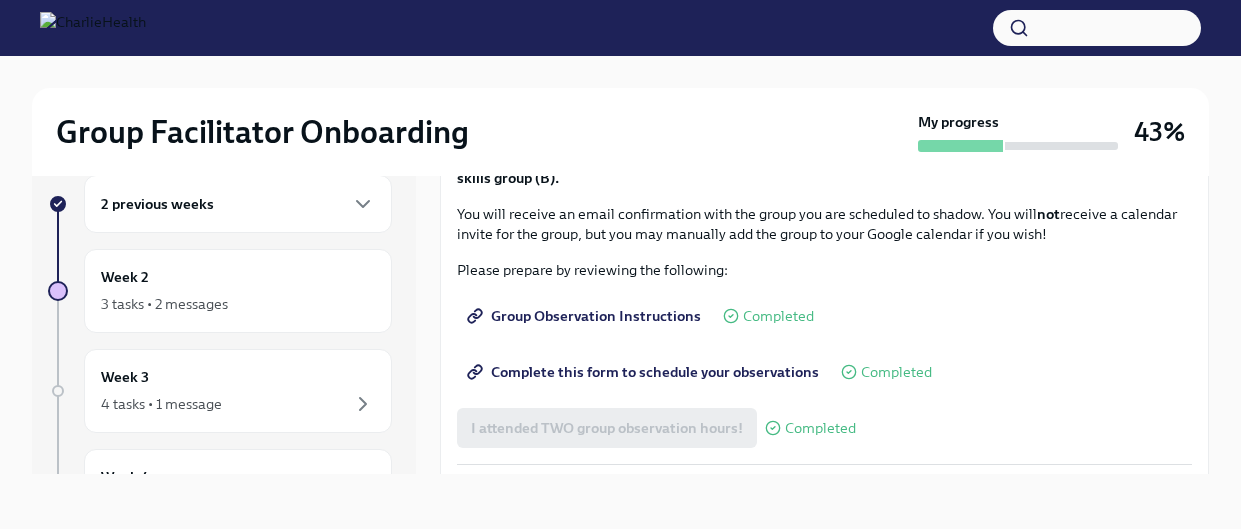 click on "To learn more about your role here, please complete these three courses in Docebo:
How To Be A Successful Group Facilitator
IOP Overview, Curriculum & Roles
Skills For Facilitators
🎓  Click here to access your Docebo!
Note: You must be logged into  OKTA  to access Docebo!" at bounding box center (824, -177) 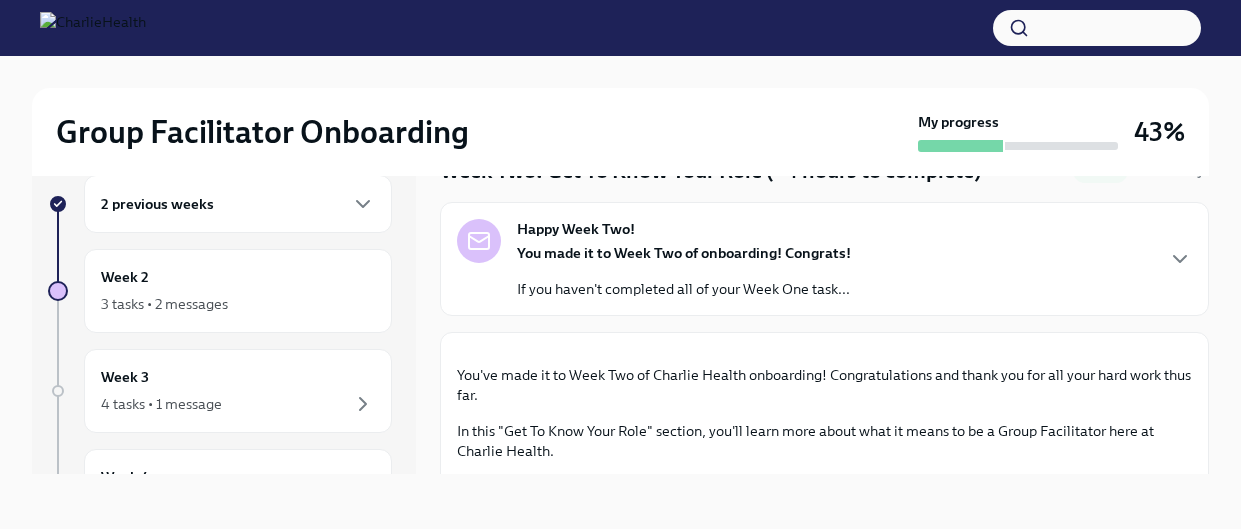 scroll, scrollTop: 0, scrollLeft: 0, axis: both 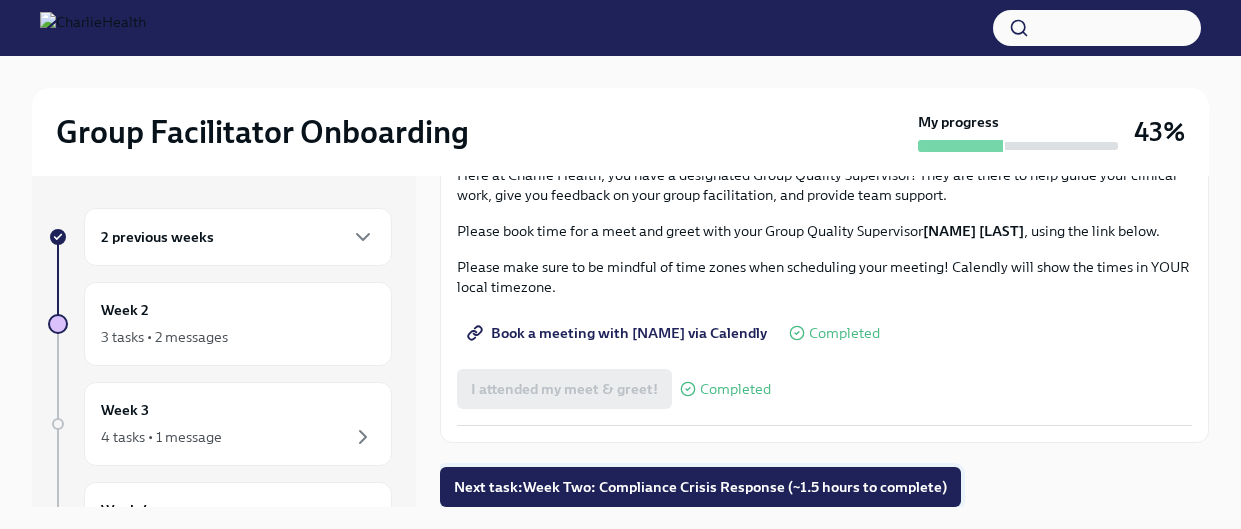 click on "Next task :  Week Two: Compliance Crisis Response (~1.5 hours to complete)" at bounding box center (700, 487) 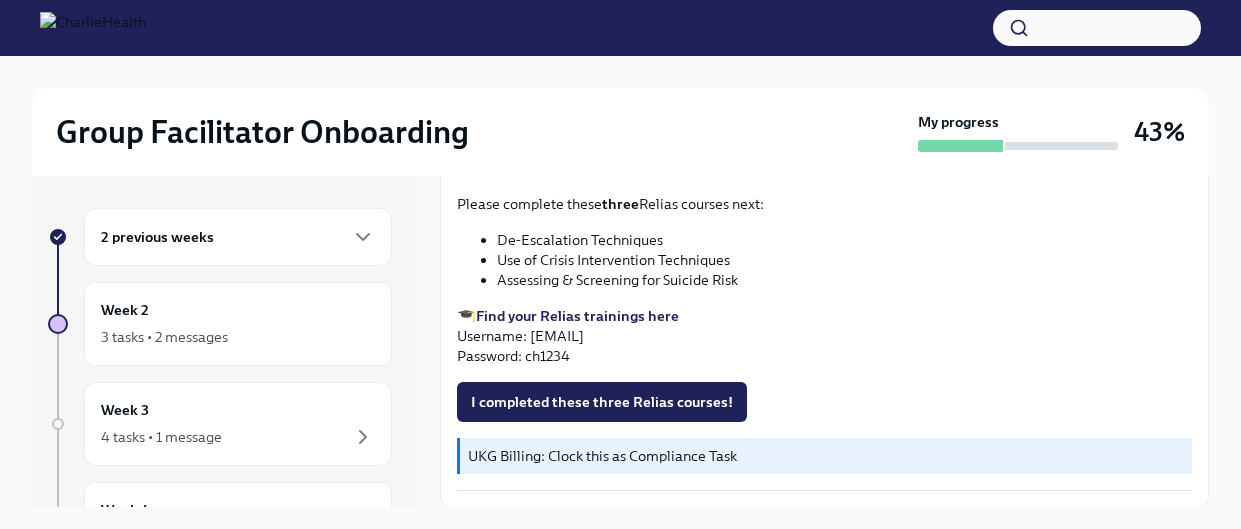 scroll, scrollTop: 601, scrollLeft: 0, axis: vertical 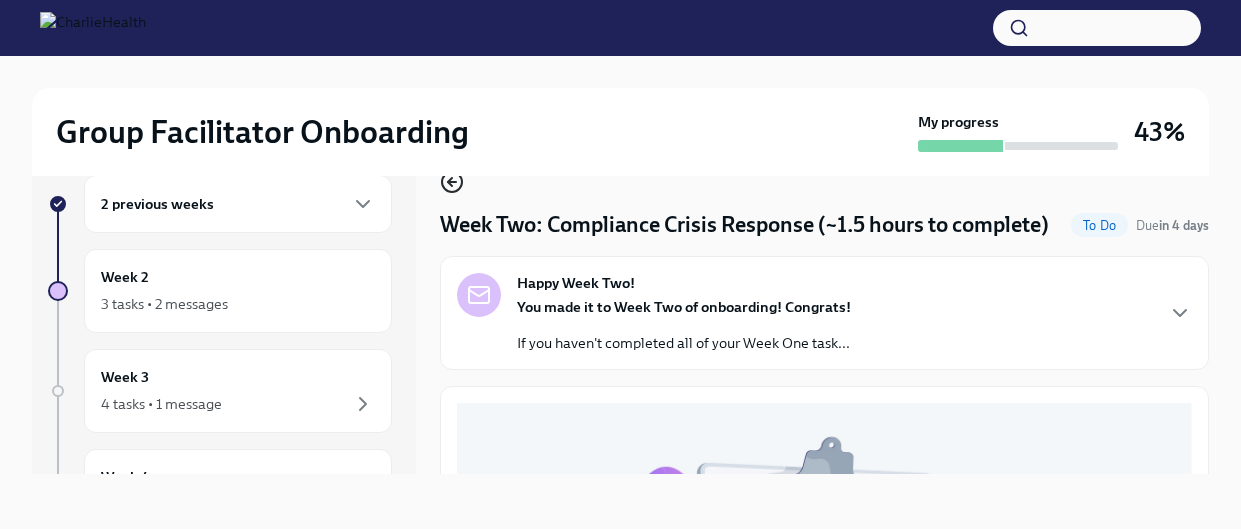 click 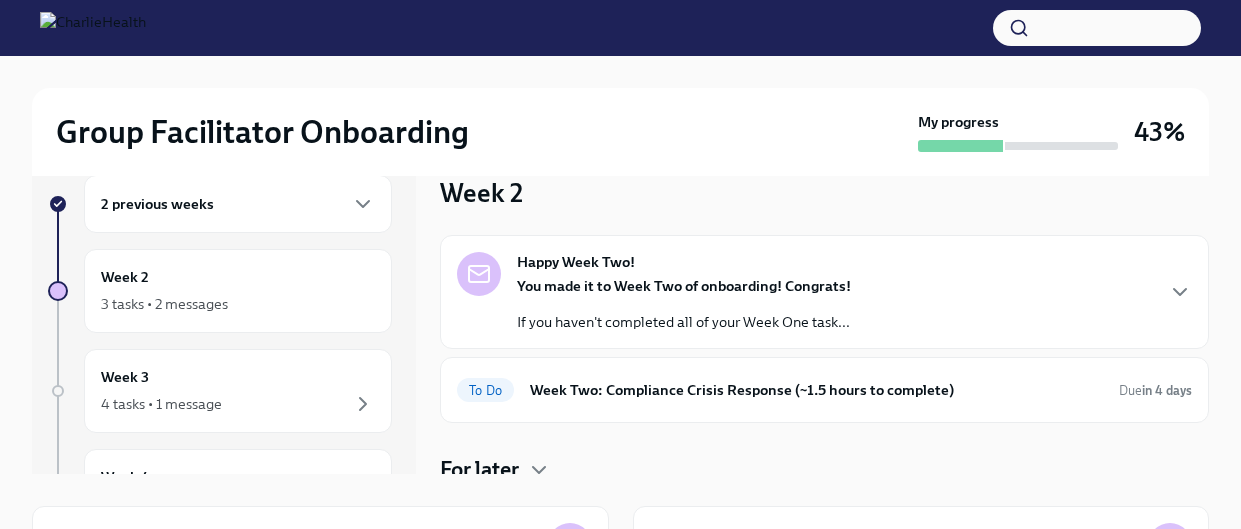 scroll, scrollTop: 0, scrollLeft: 0, axis: both 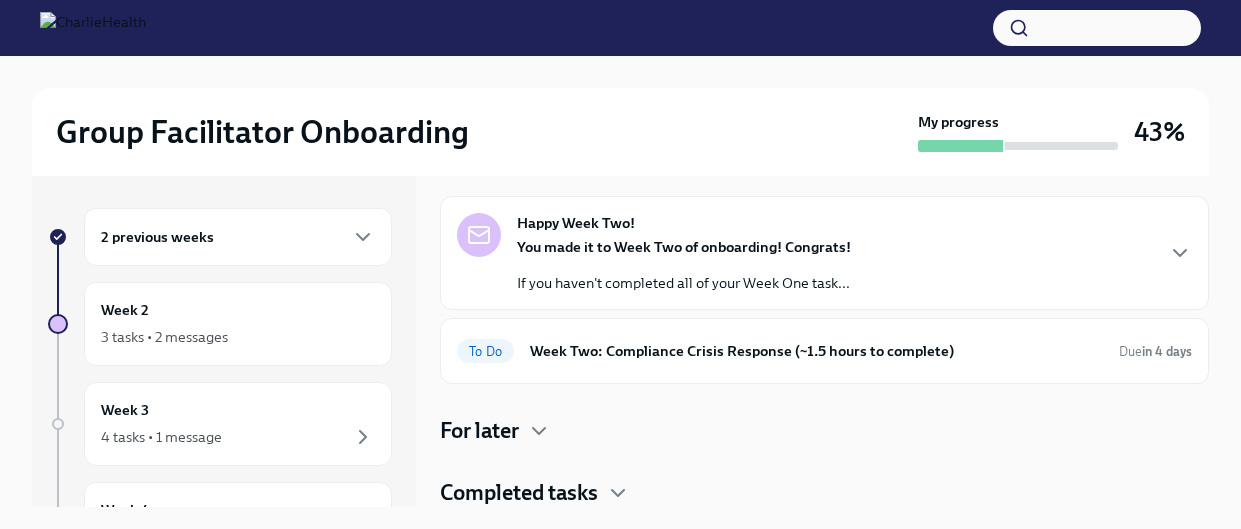 click on "Completed tasks" at bounding box center [519, 493] 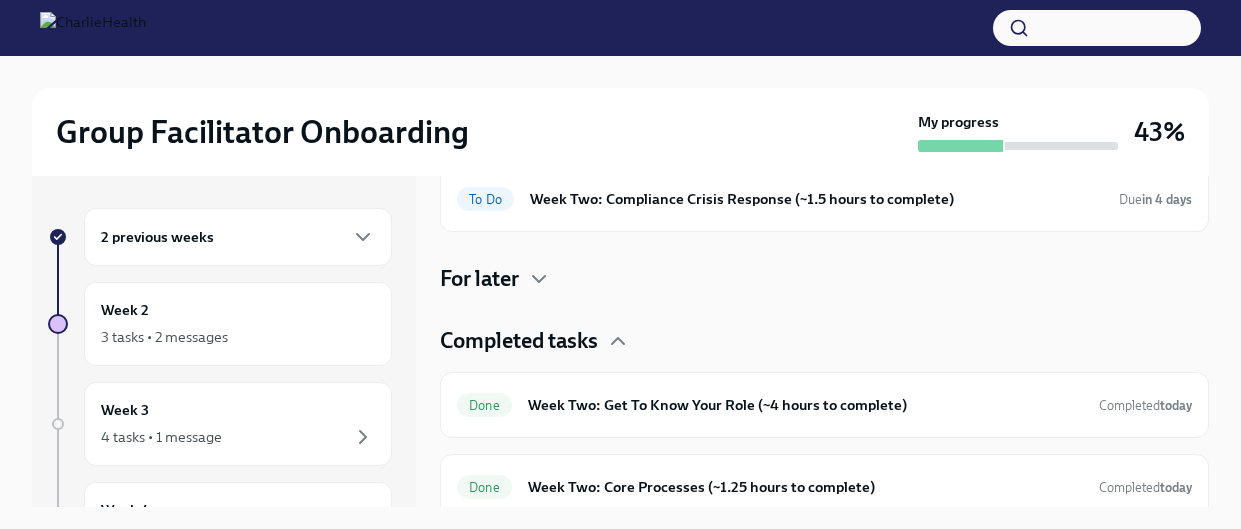 scroll, scrollTop: 236, scrollLeft: 0, axis: vertical 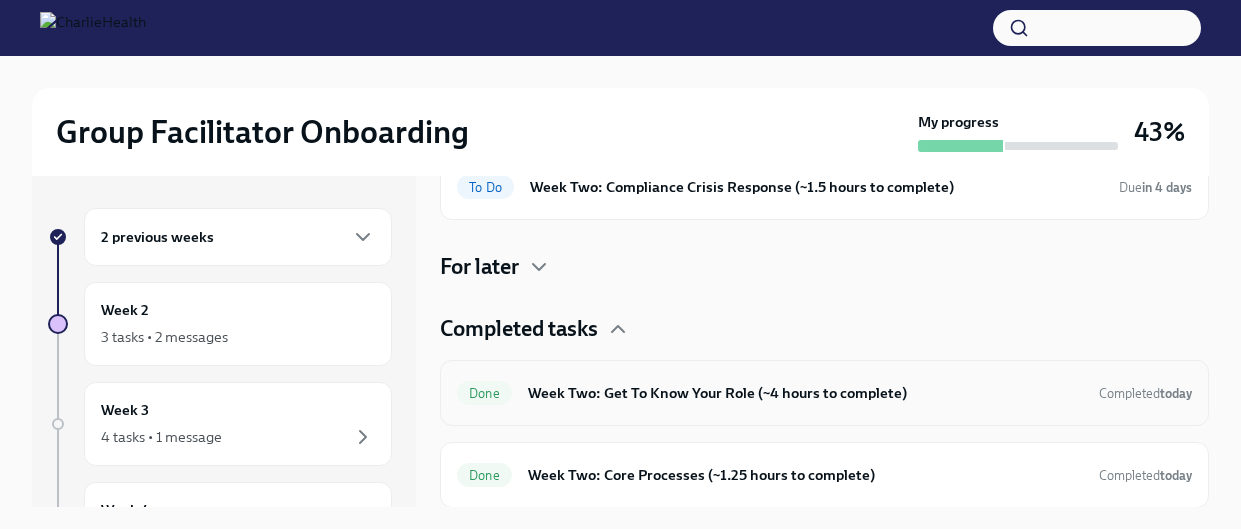 click on "Week Two: Get To Know Your Role (~4 hours to complete)" at bounding box center [805, 393] 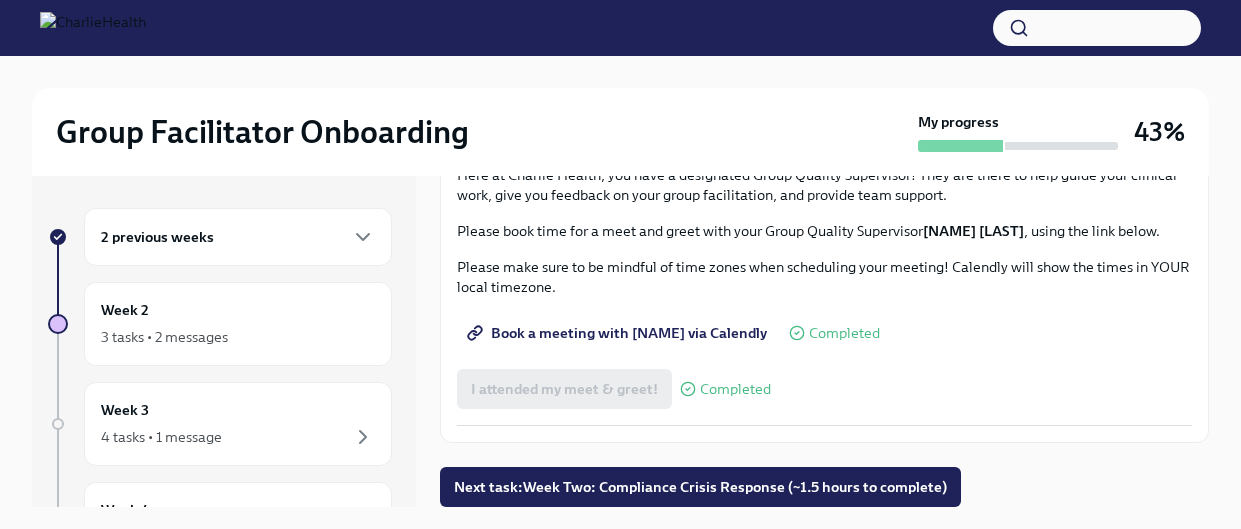 scroll, scrollTop: 2015, scrollLeft: 0, axis: vertical 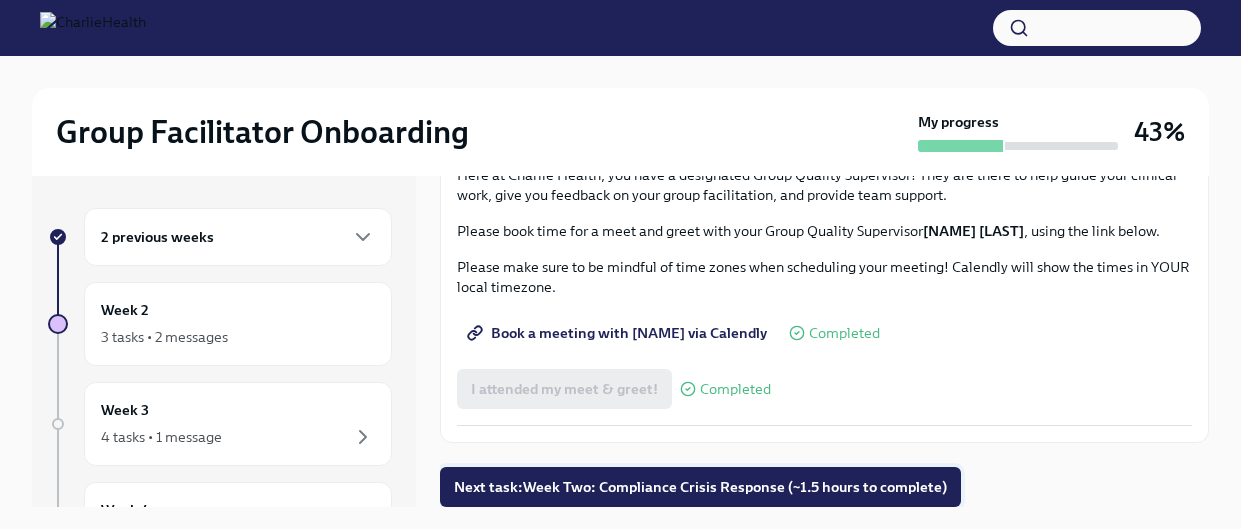 click on "Next task :  Week Two: Compliance Crisis Response (~1.5 hours to complete)" at bounding box center [700, 487] 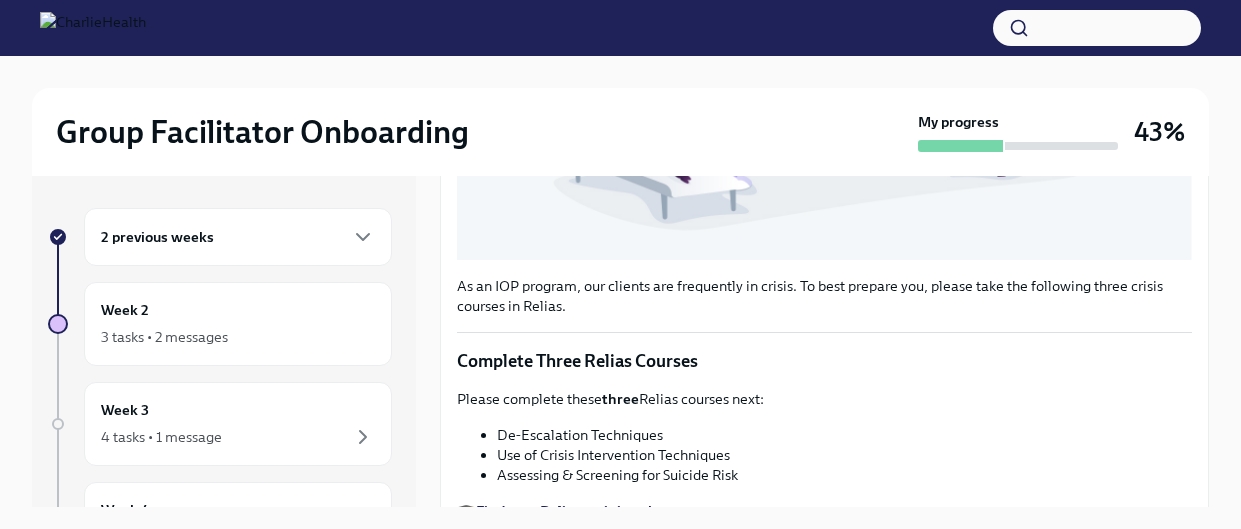 scroll, scrollTop: 817, scrollLeft: 0, axis: vertical 